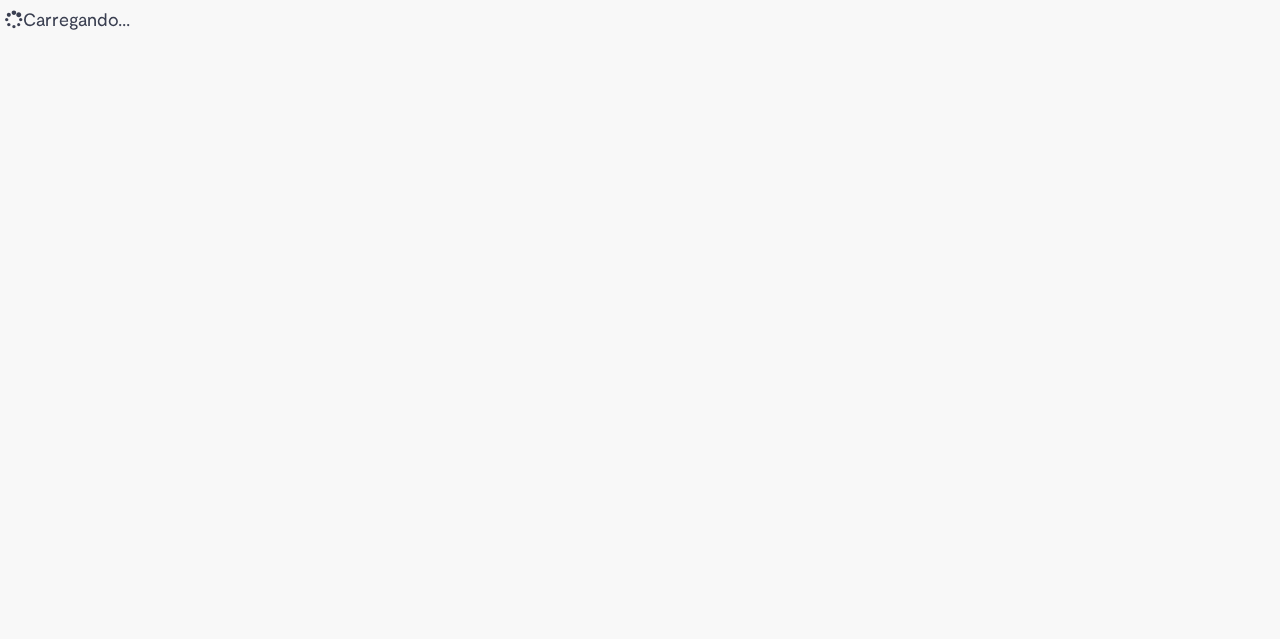 scroll, scrollTop: 0, scrollLeft: 0, axis: both 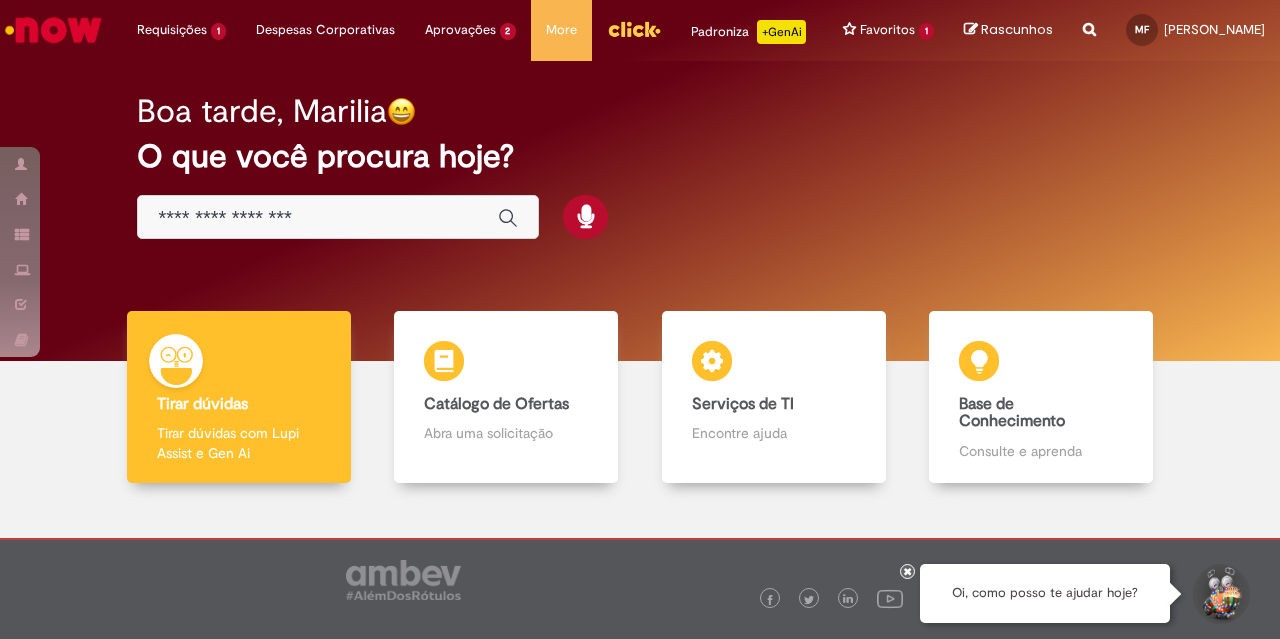 click at bounding box center (318, 218) 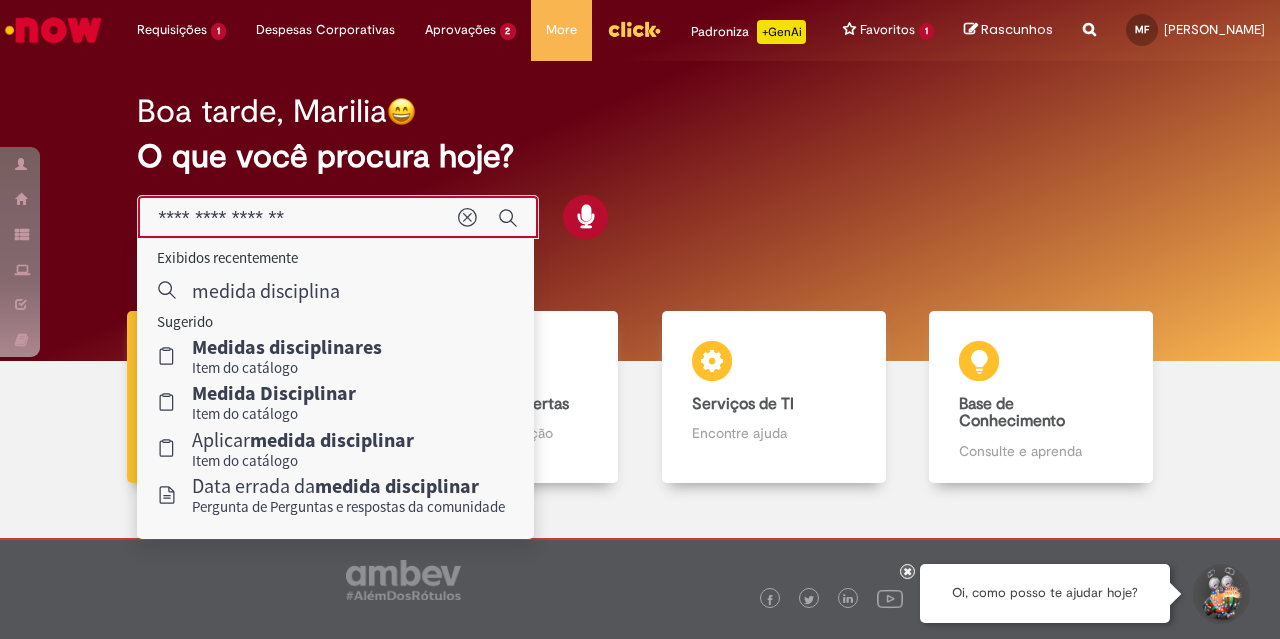 type on "**********" 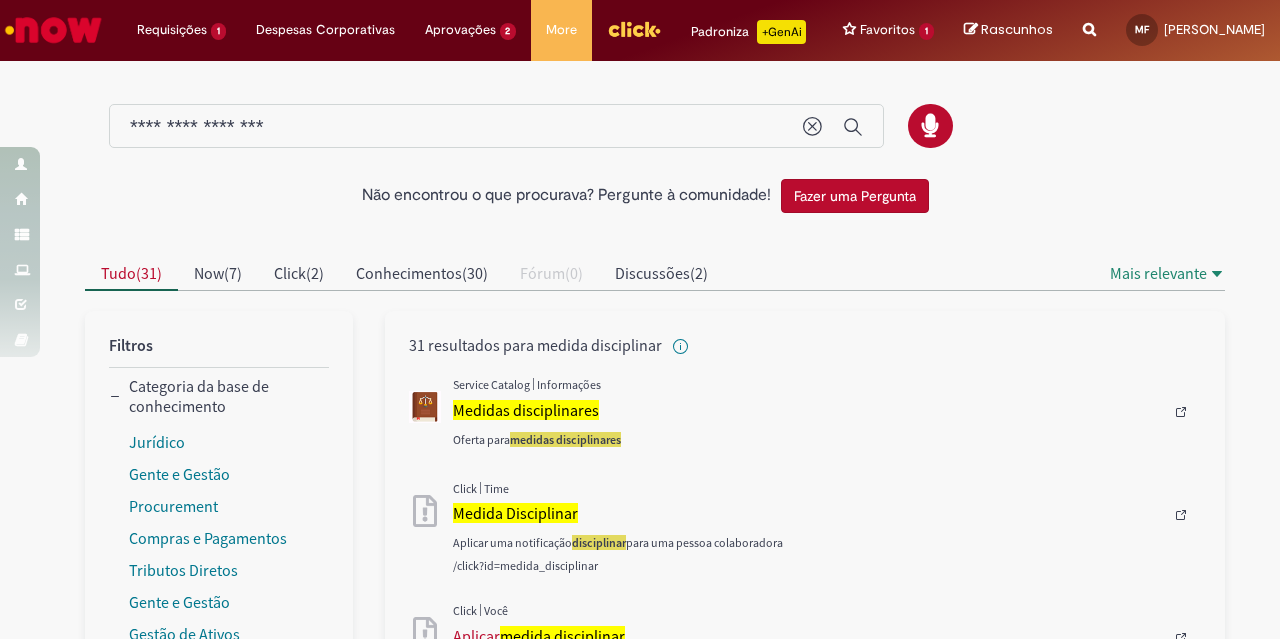 scroll, scrollTop: 100, scrollLeft: 0, axis: vertical 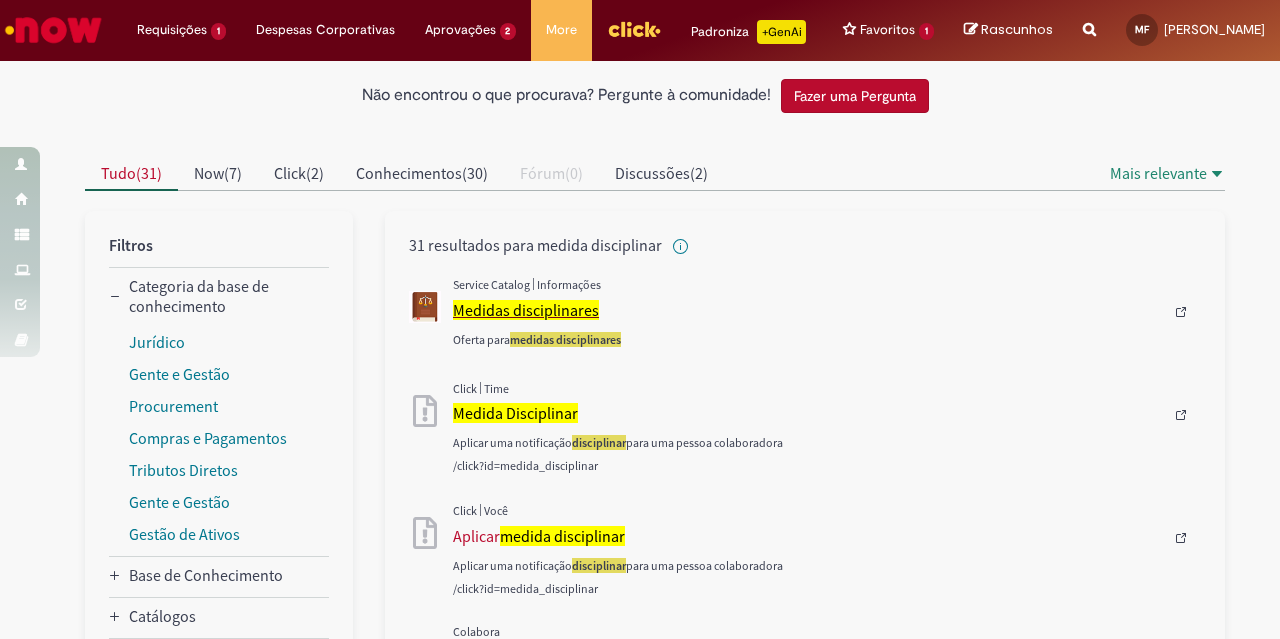 click on "Medidas disciplinares" at bounding box center [526, 310] 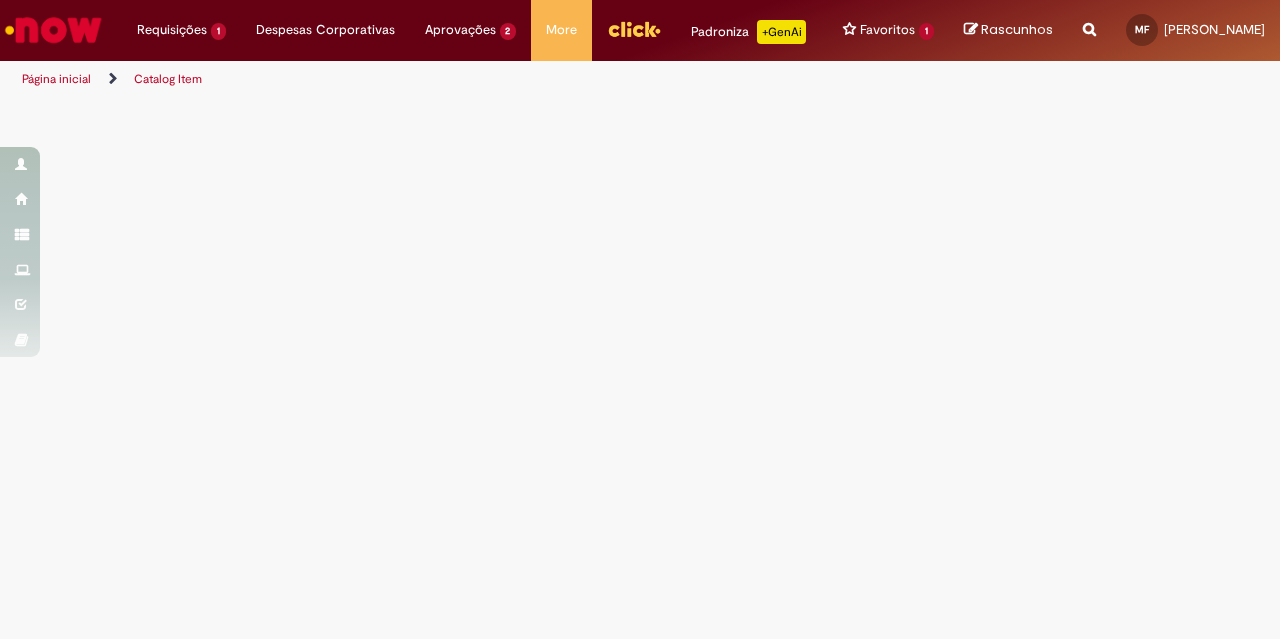 scroll, scrollTop: 0, scrollLeft: 0, axis: both 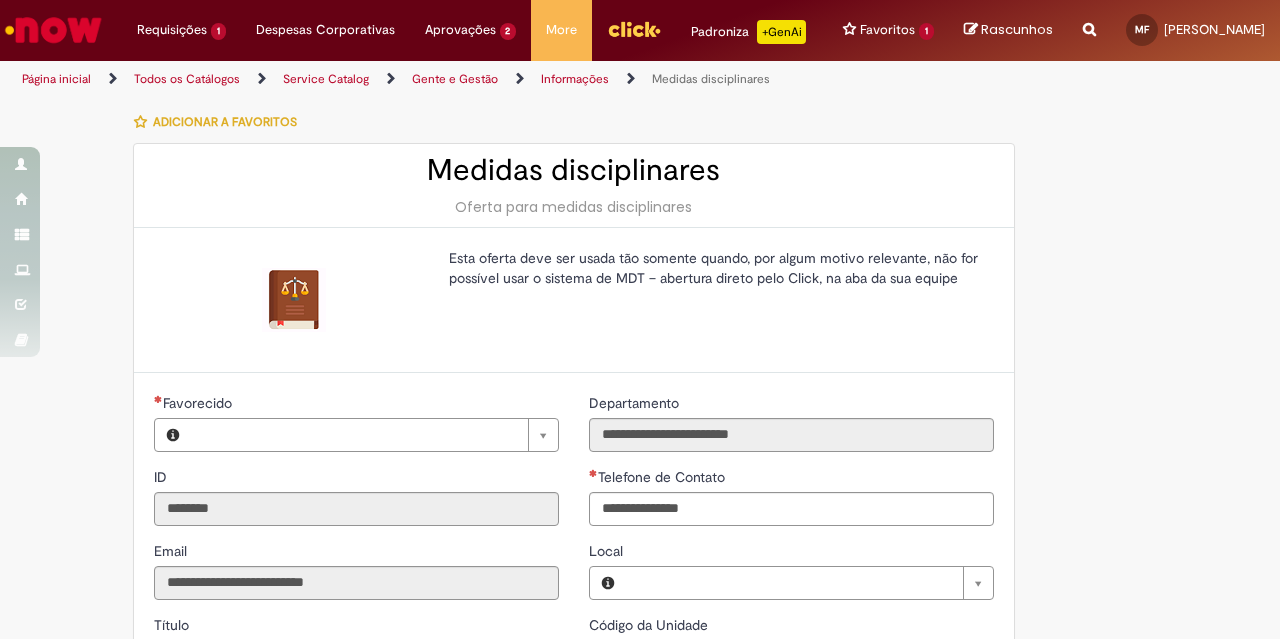 type on "**********" 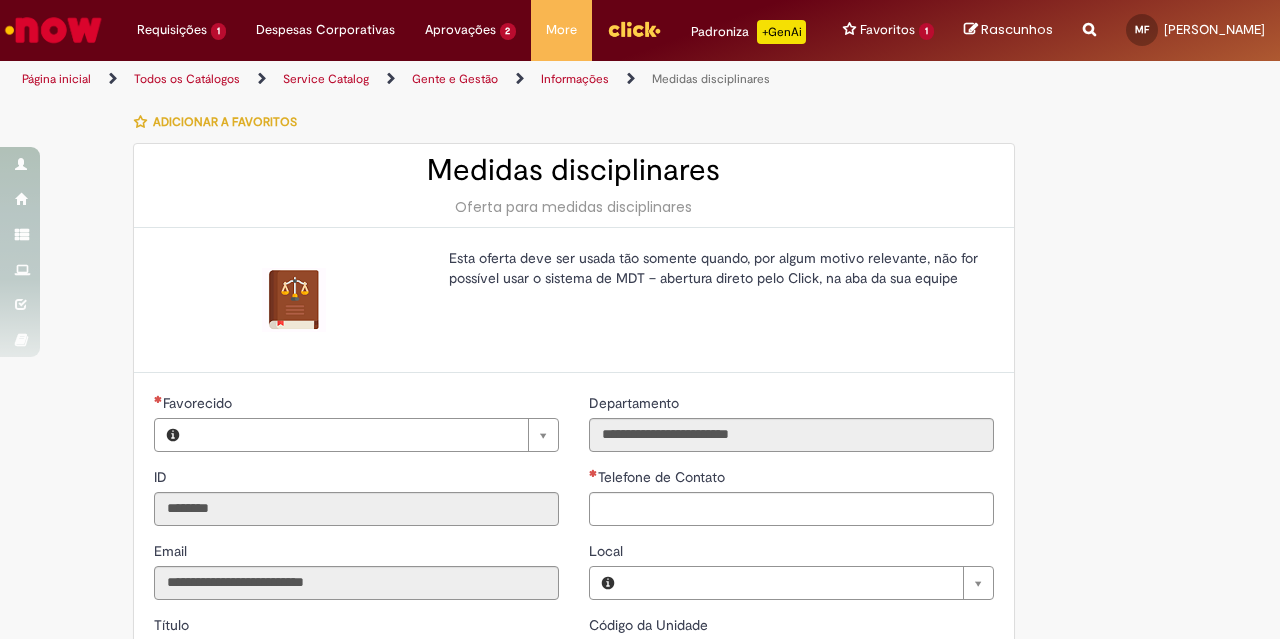 type on "**********" 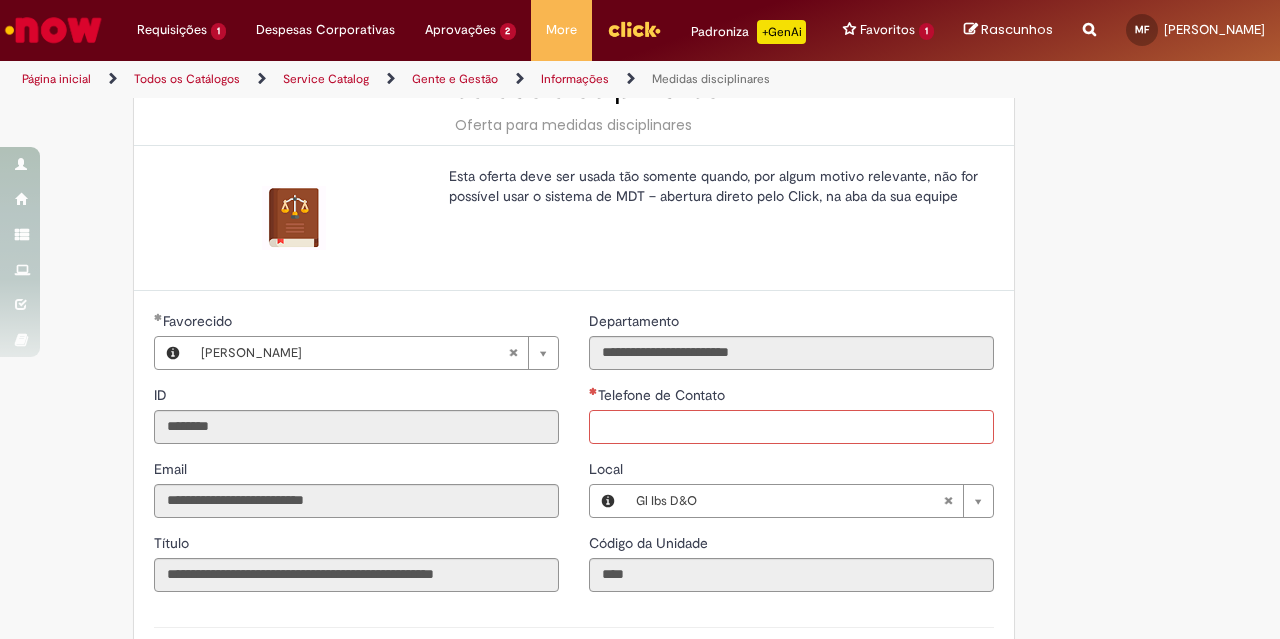 scroll, scrollTop: 100, scrollLeft: 0, axis: vertical 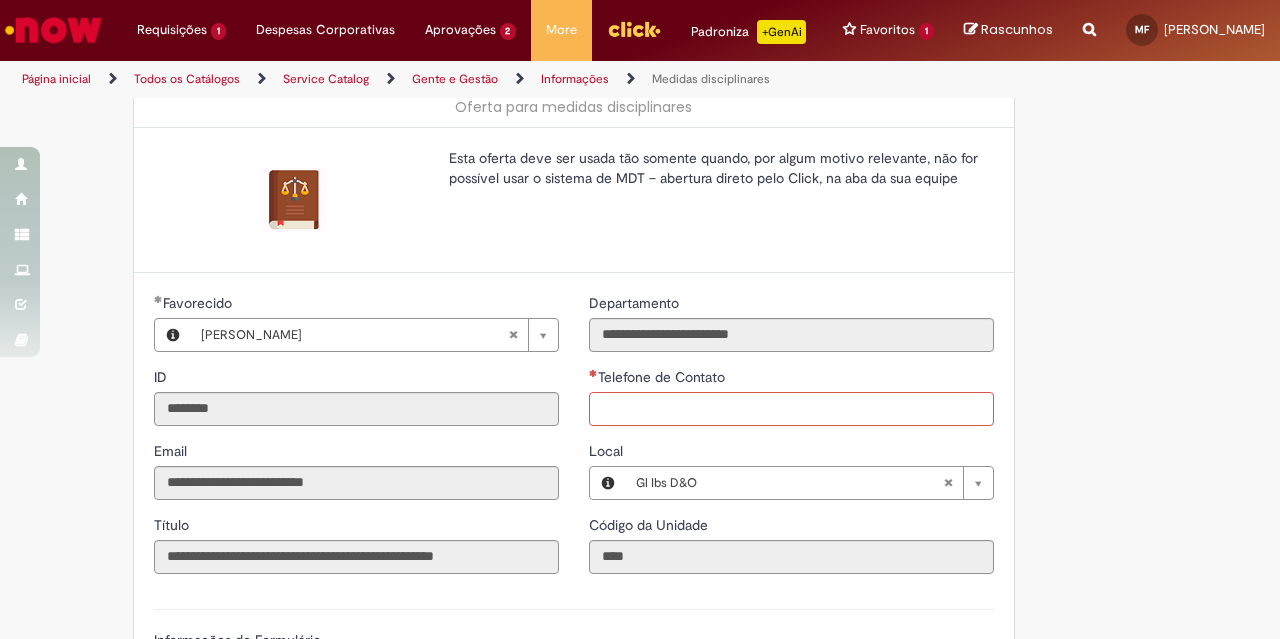 click on "Telefone de Contato" at bounding box center [791, 409] 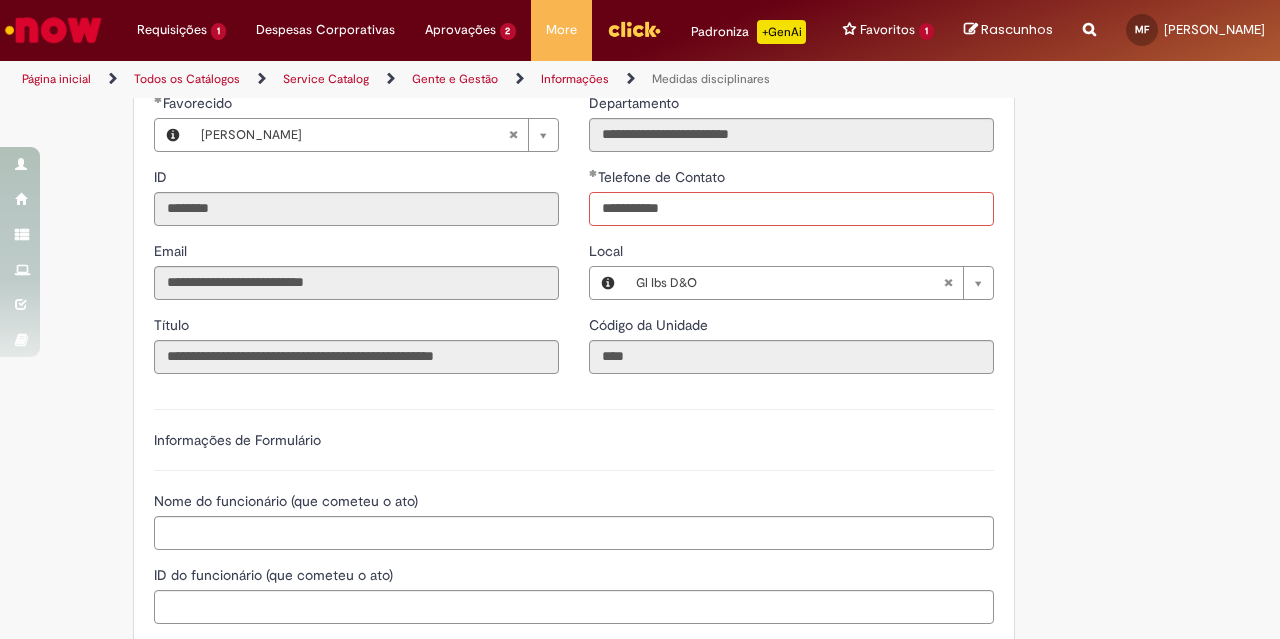 scroll, scrollTop: 400, scrollLeft: 0, axis: vertical 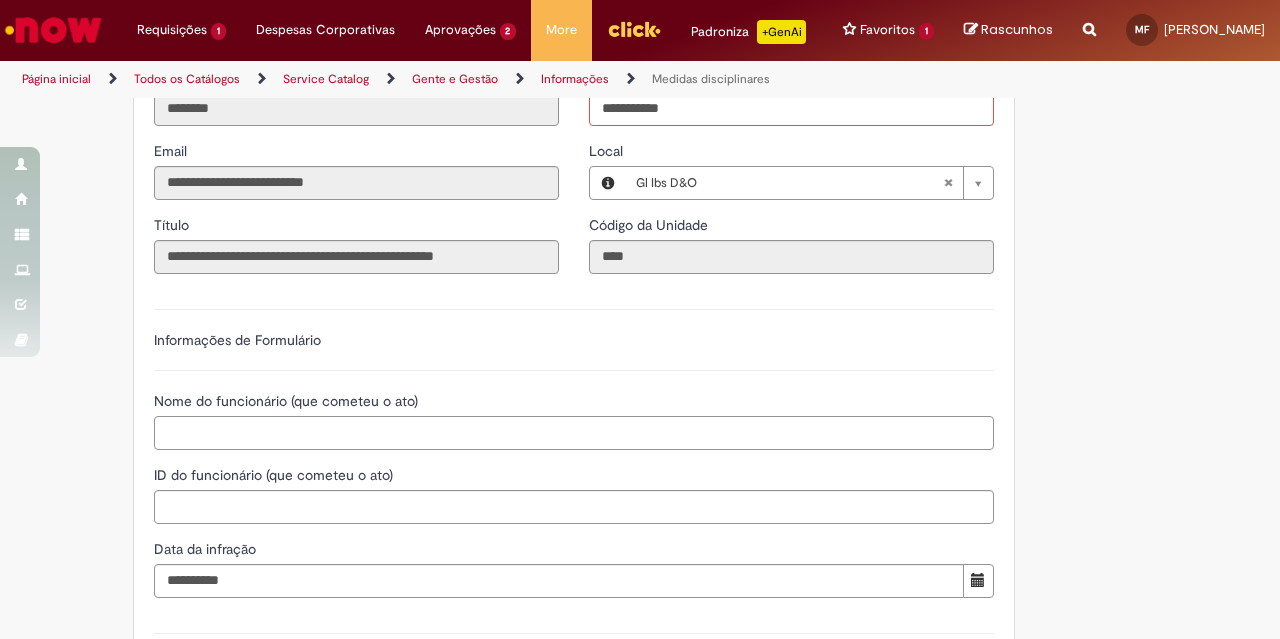 click on "Nome do funcionário (que cometeu o ato)" at bounding box center [574, 433] 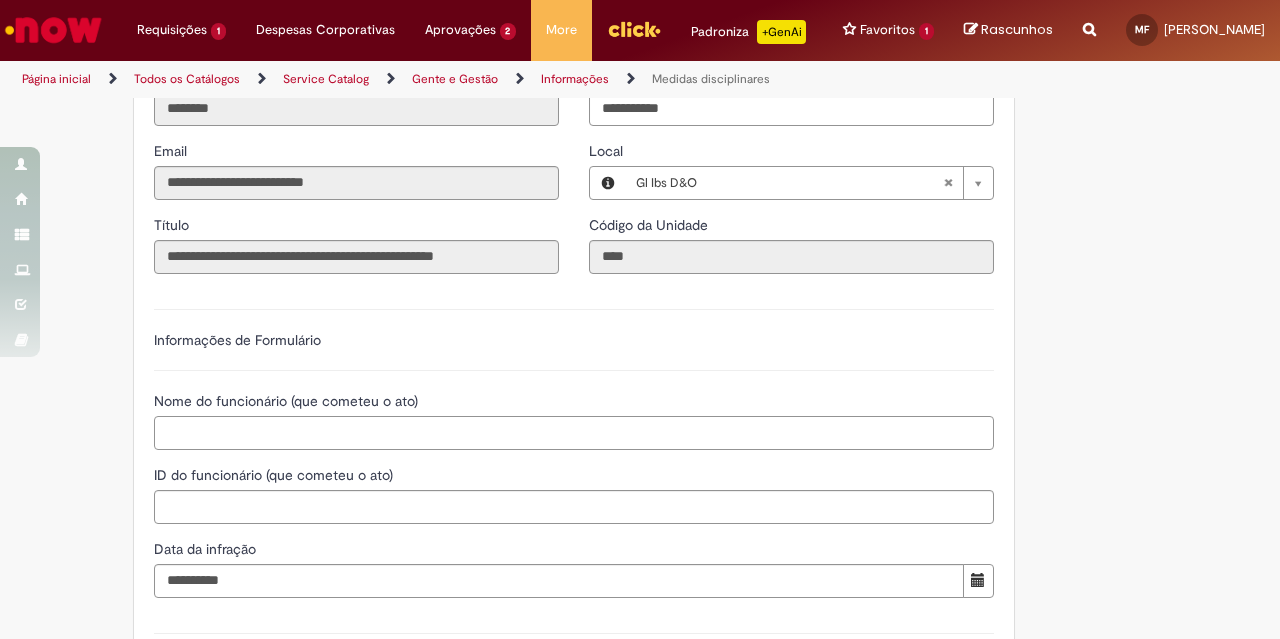 type on "**********" 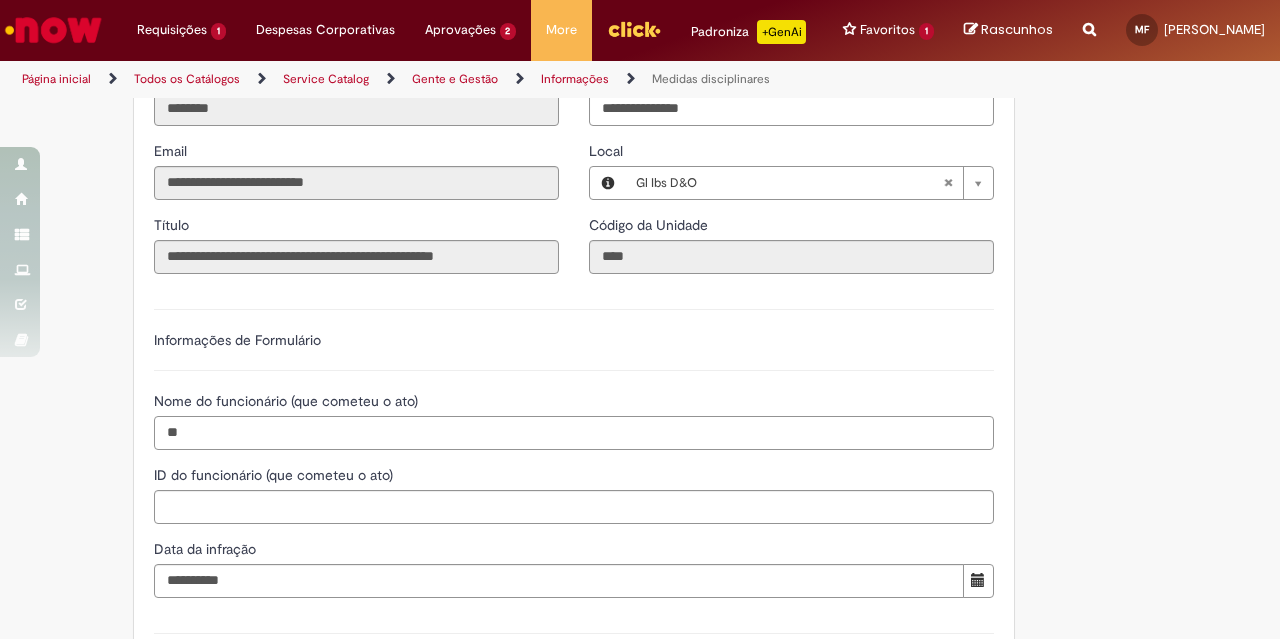 type on "*" 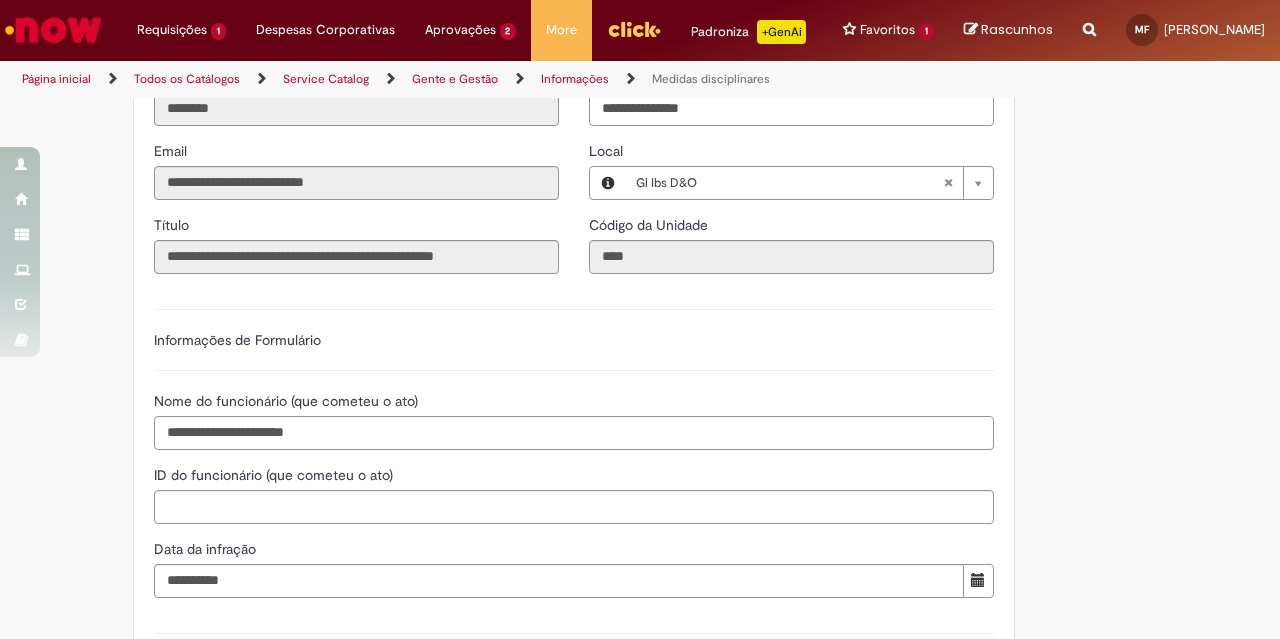 type on "**********" 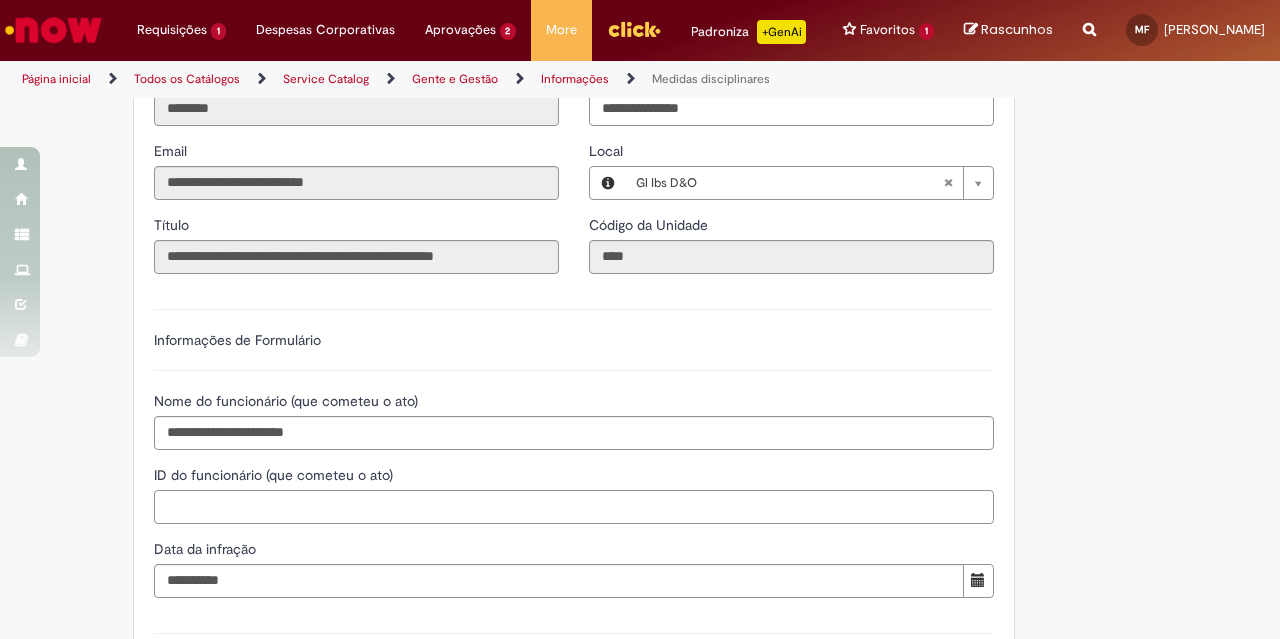 click on "ID do funcionário (que cometeu o ato)" at bounding box center (574, 507) 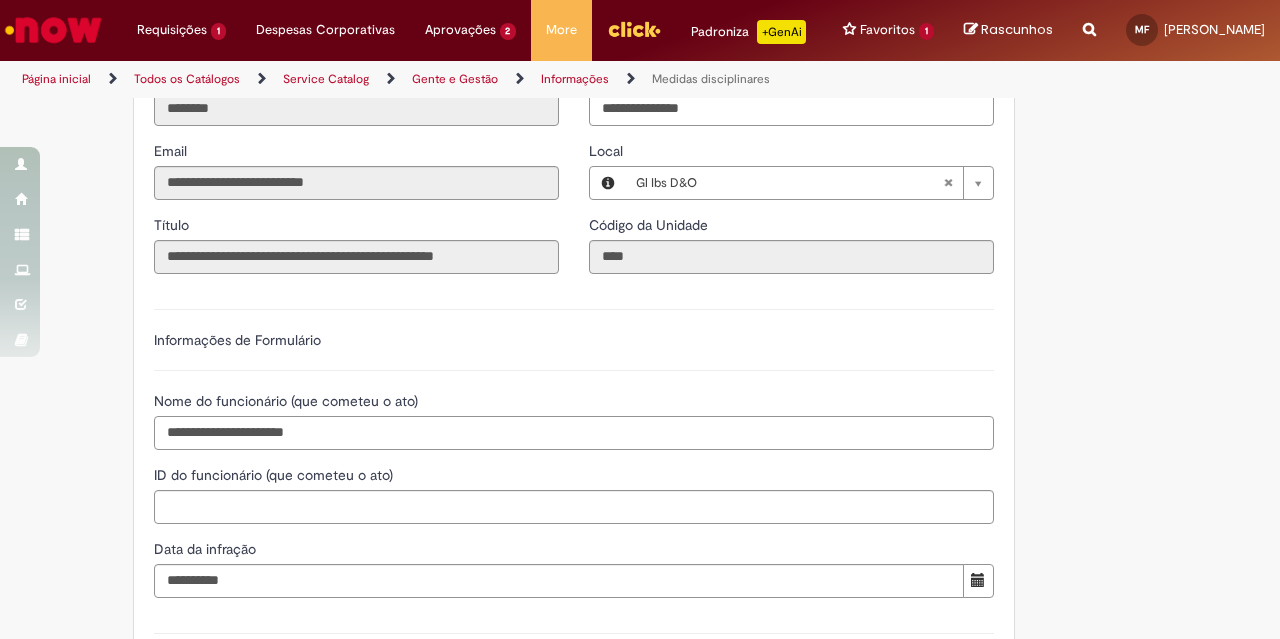 drag, startPoint x: 496, startPoint y: 443, endPoint x: 28, endPoint y: 457, distance: 468.20935 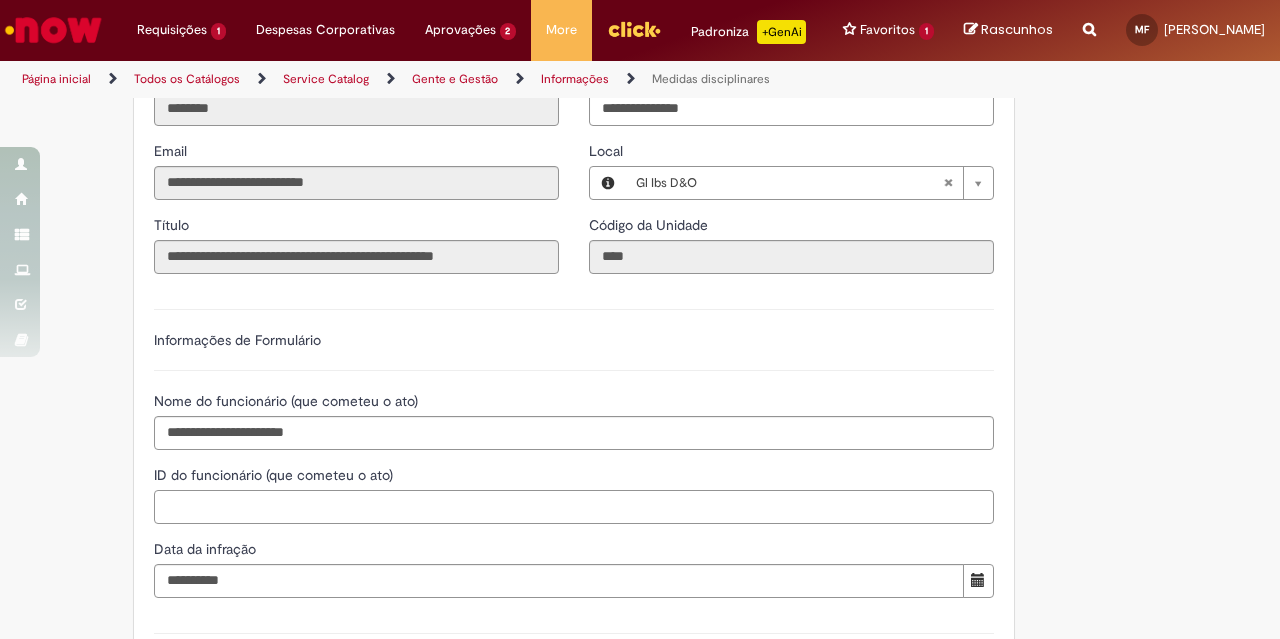click on "ID do funcionário (que cometeu o ato)" at bounding box center [574, 507] 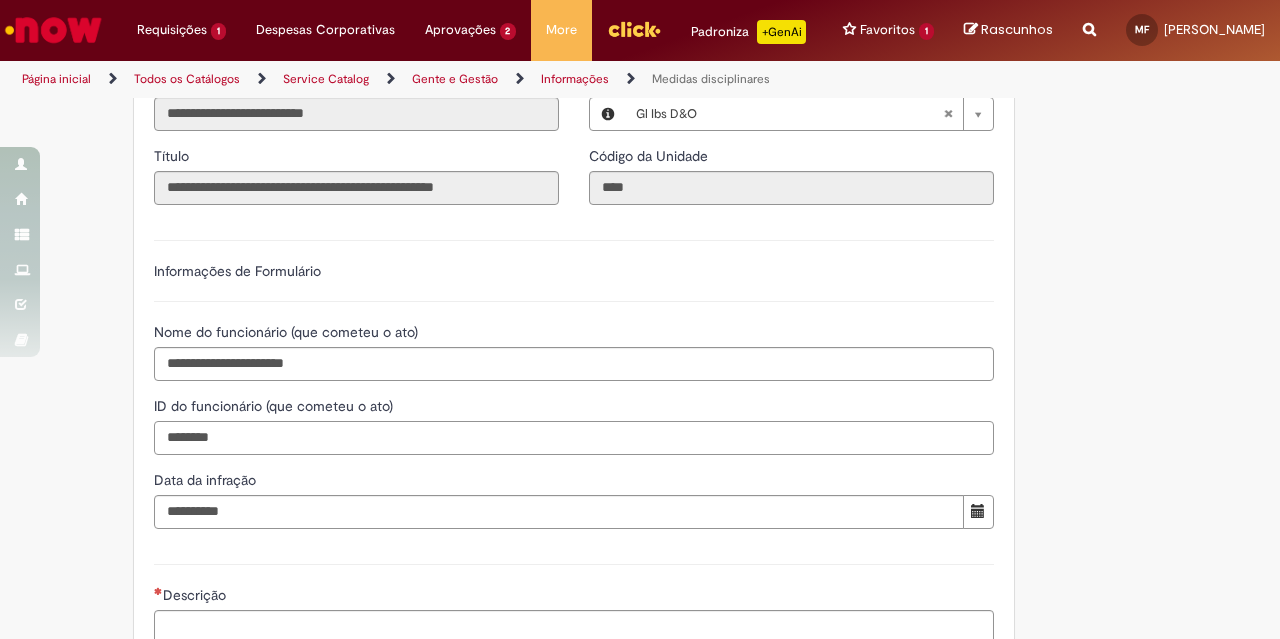 scroll, scrollTop: 500, scrollLeft: 0, axis: vertical 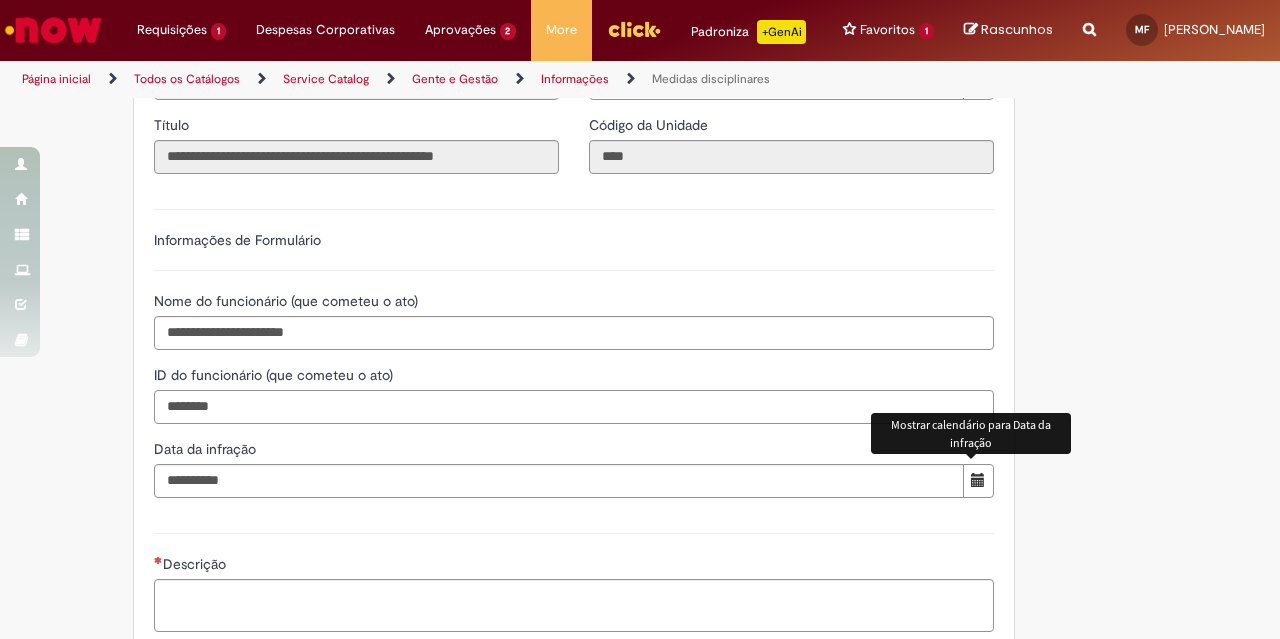 type on "********" 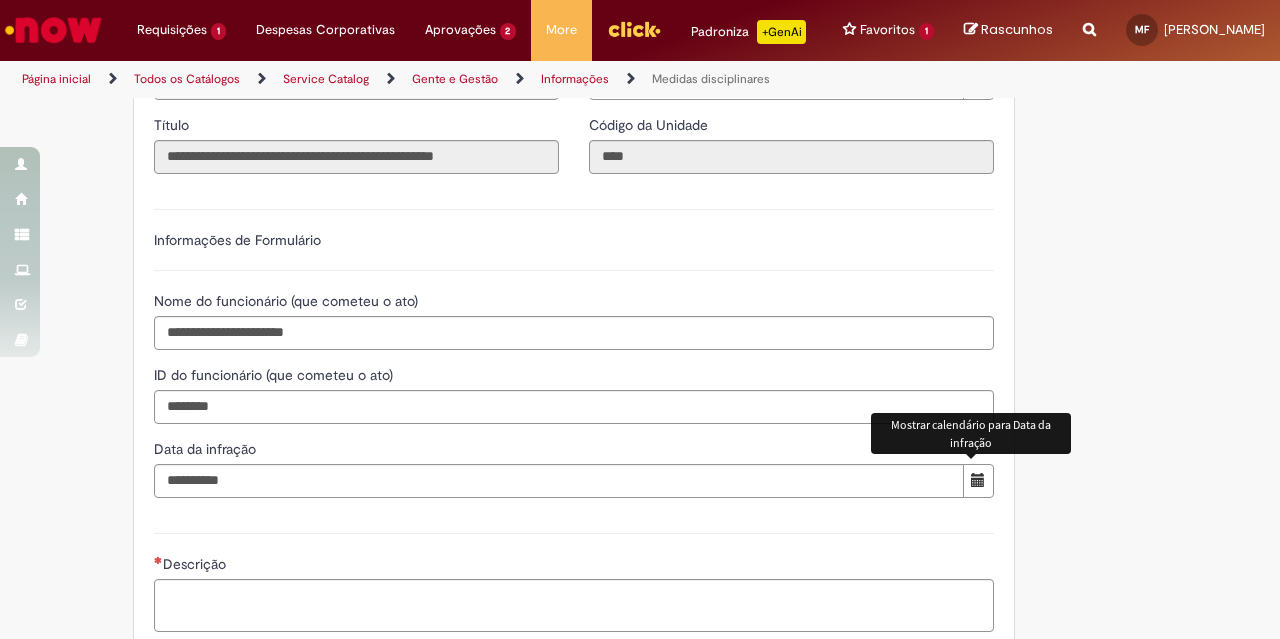 click at bounding box center (978, 481) 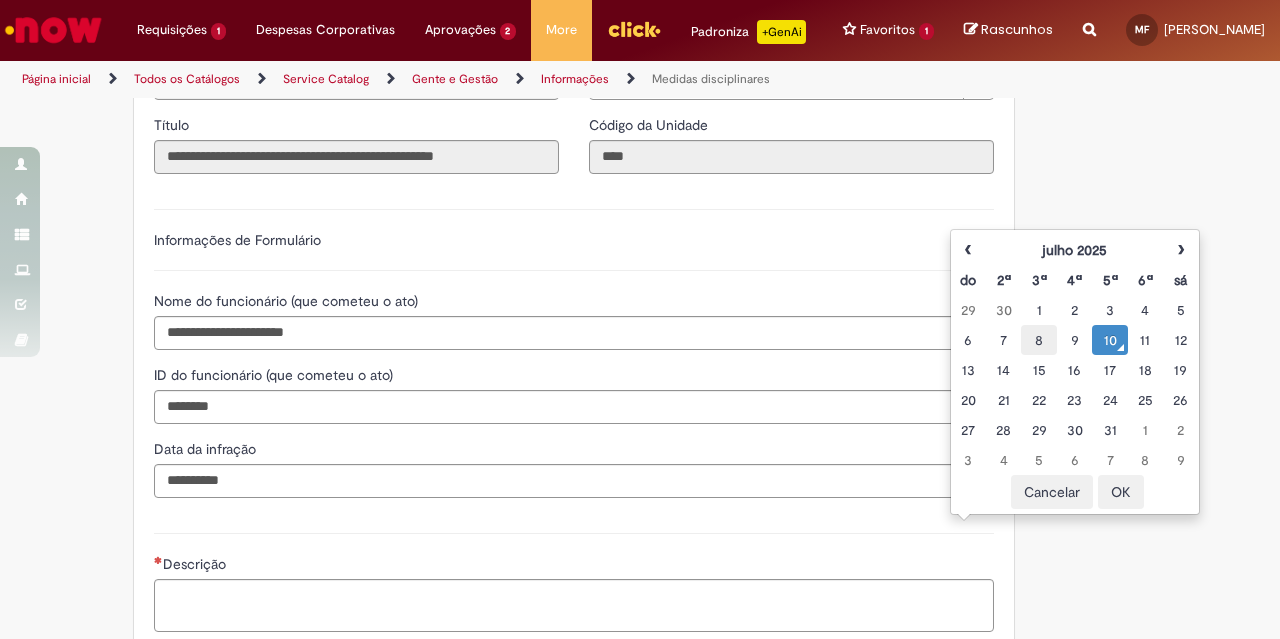 click on "8" at bounding box center (1038, 340) 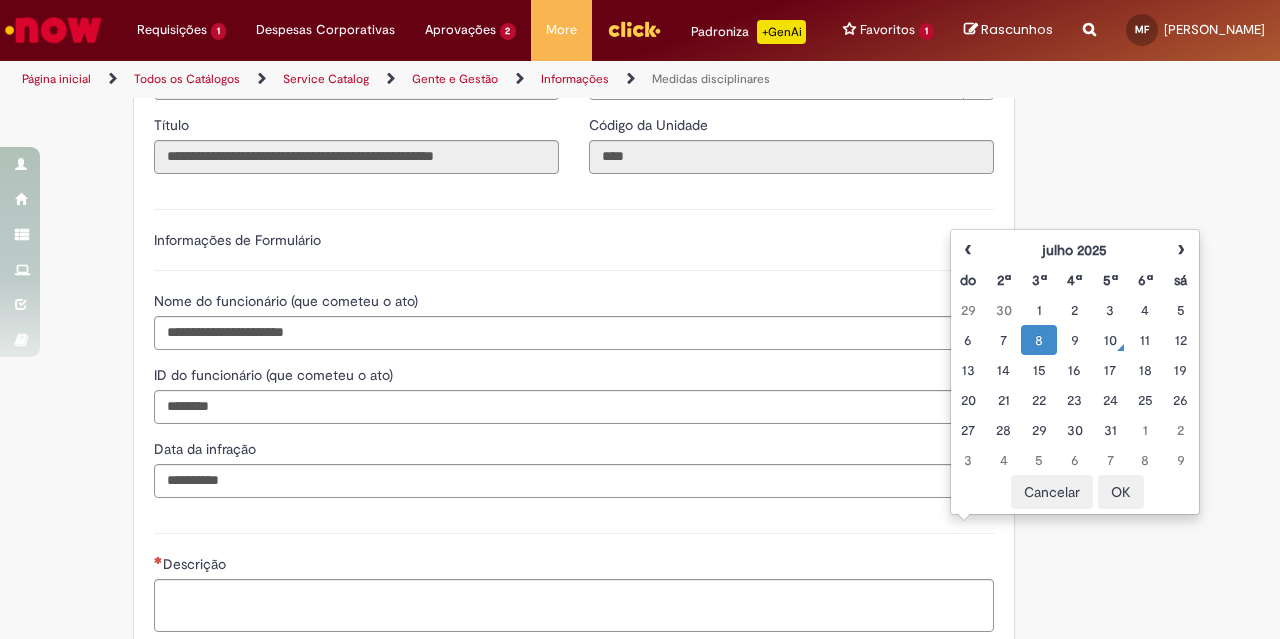 click on "Descrição" at bounding box center [574, 580] 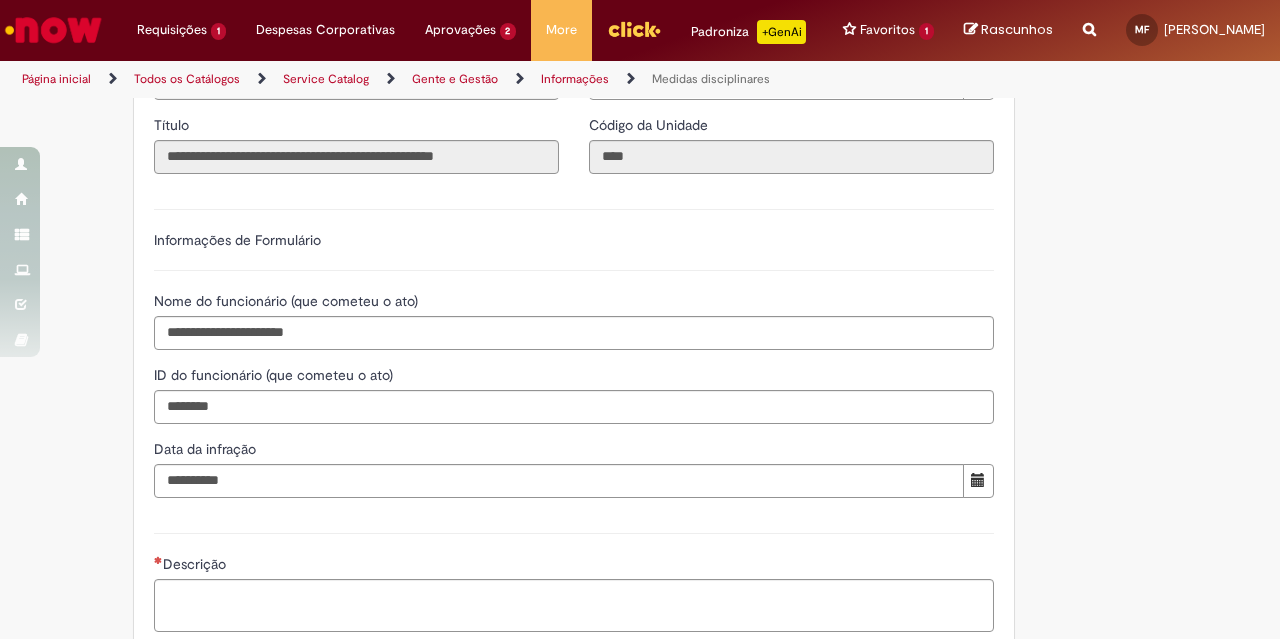 scroll, scrollTop: 727, scrollLeft: 0, axis: vertical 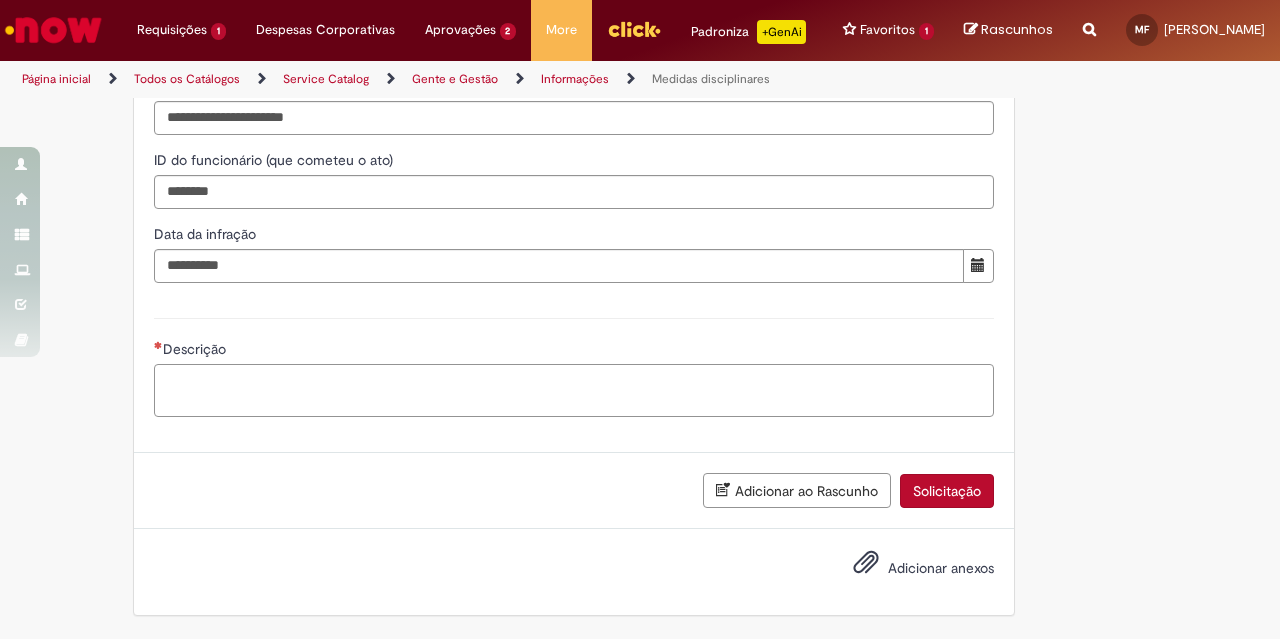 click on "Descrição" at bounding box center (574, 390) 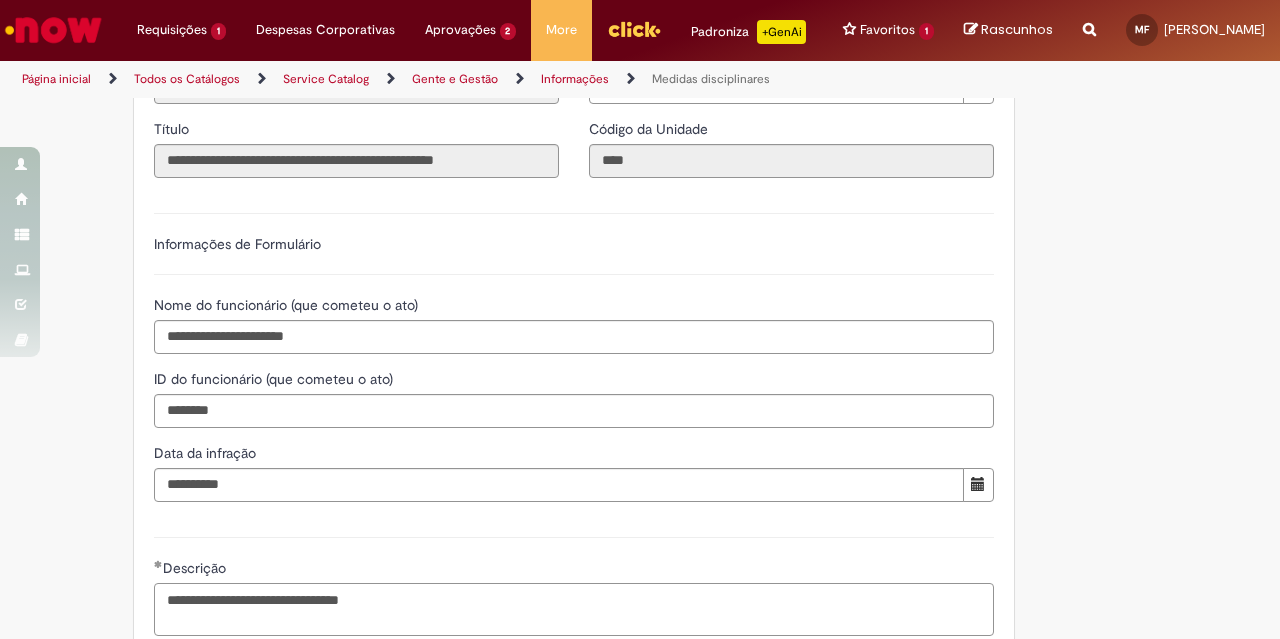 scroll, scrollTop: 600, scrollLeft: 0, axis: vertical 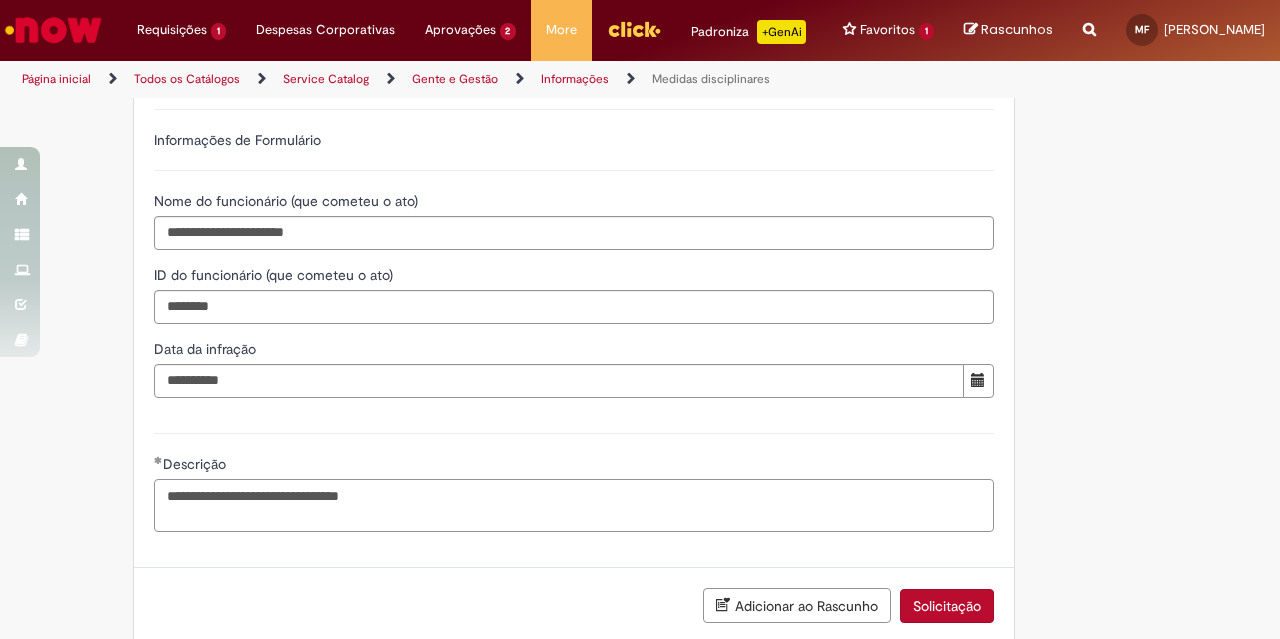type on "**********" 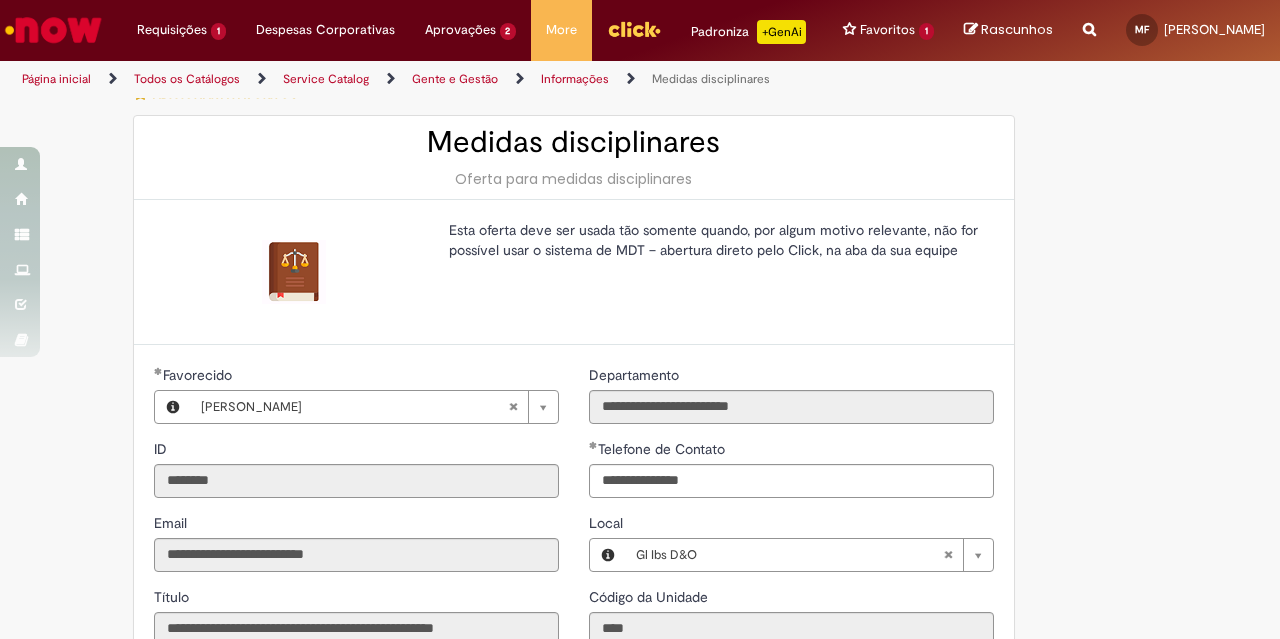 scroll, scrollTop: 0, scrollLeft: 0, axis: both 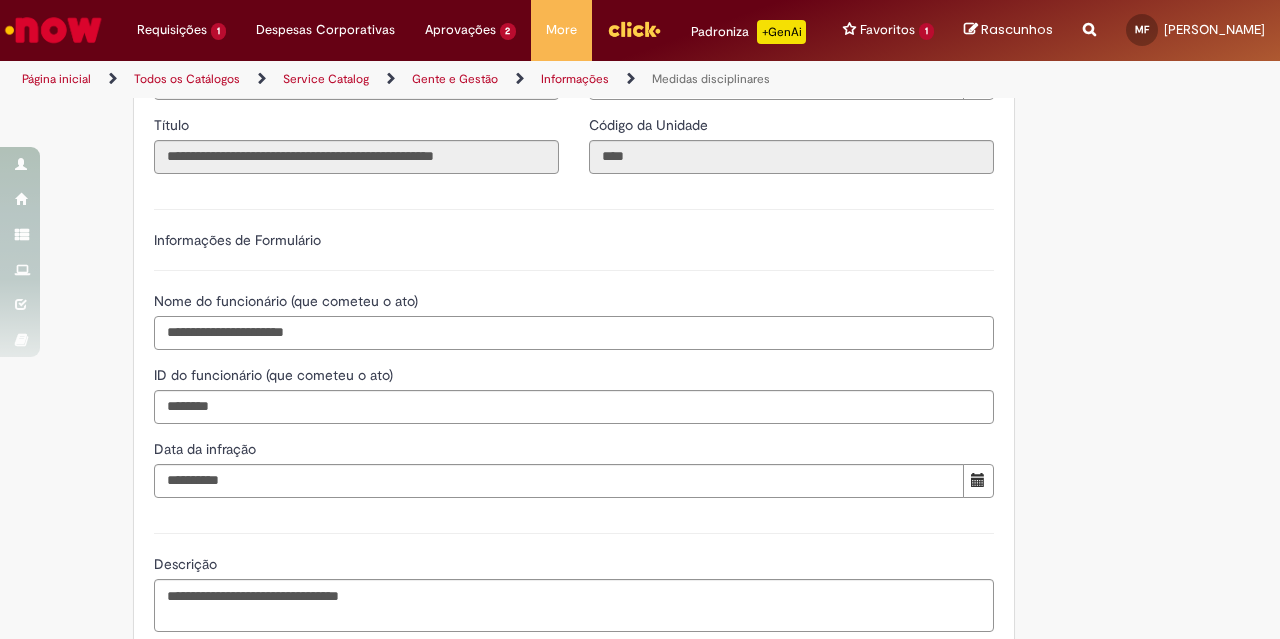 drag, startPoint x: 344, startPoint y: 348, endPoint x: 58, endPoint y: 327, distance: 286.76993 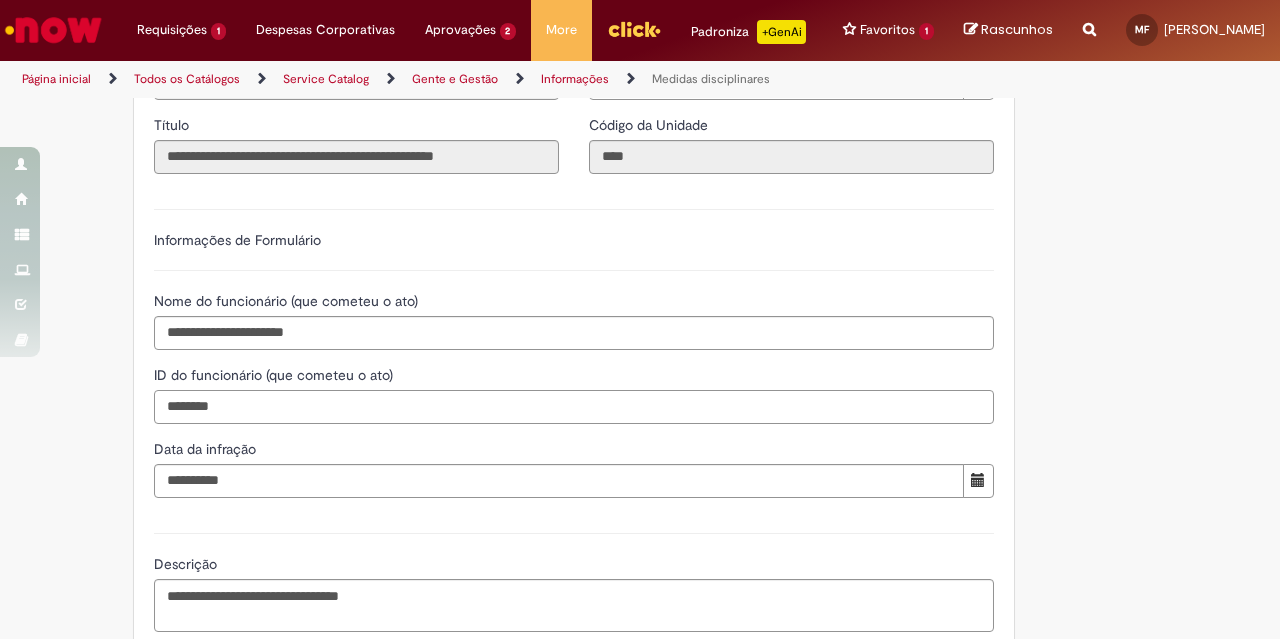 drag, startPoint x: 320, startPoint y: 423, endPoint x: 150, endPoint y: 433, distance: 170.29387 